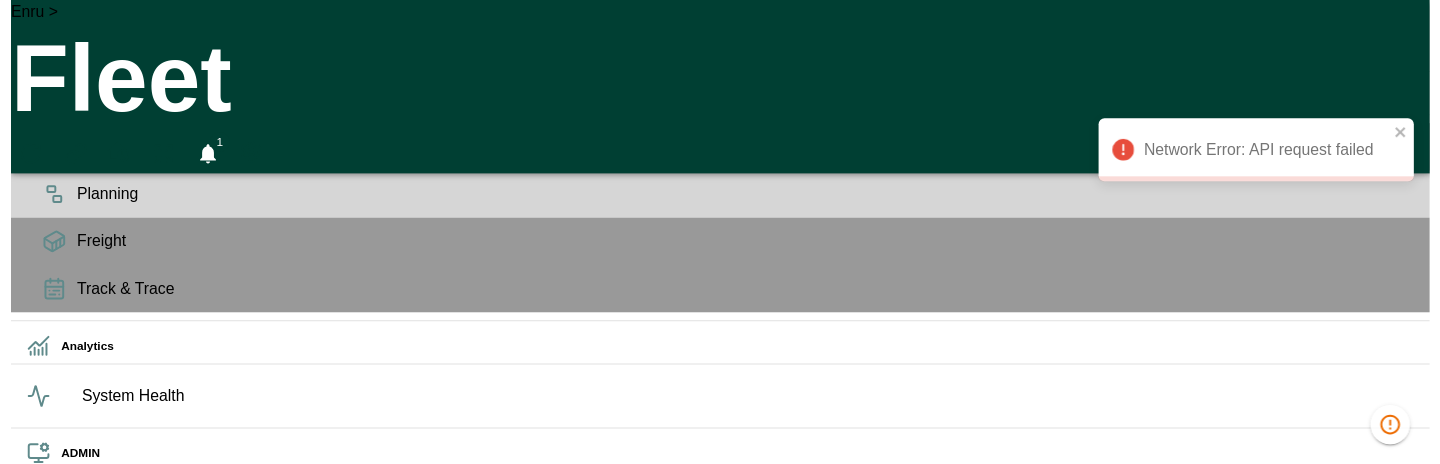 scroll, scrollTop: 0, scrollLeft: 0, axis: both 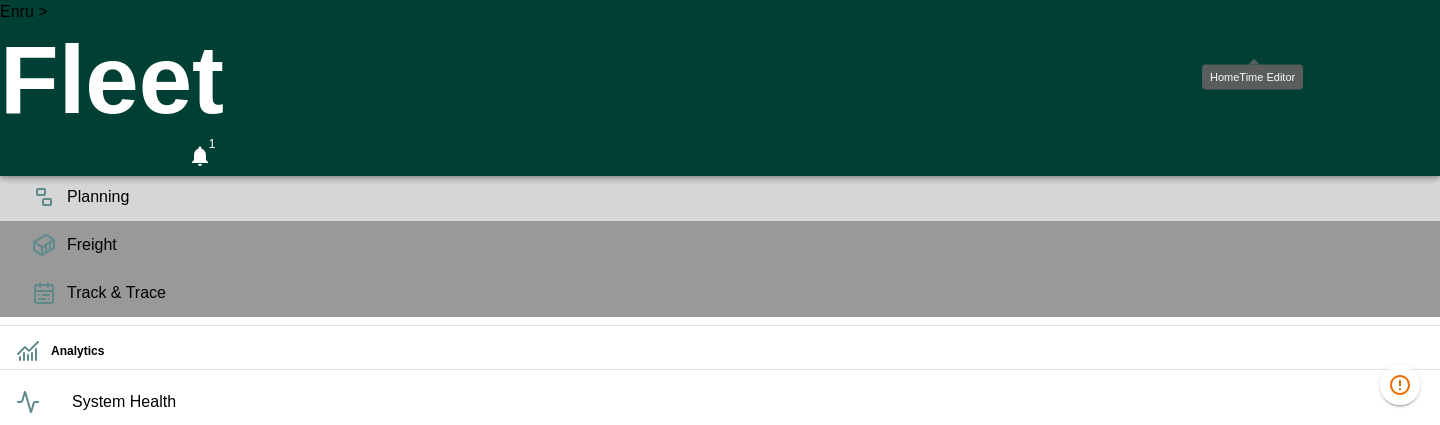 click 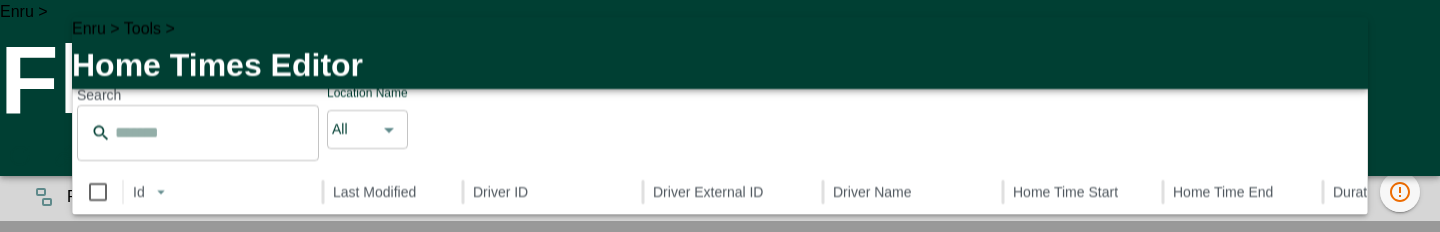 scroll, scrollTop: 0, scrollLeft: 1419577, axis: horizontal 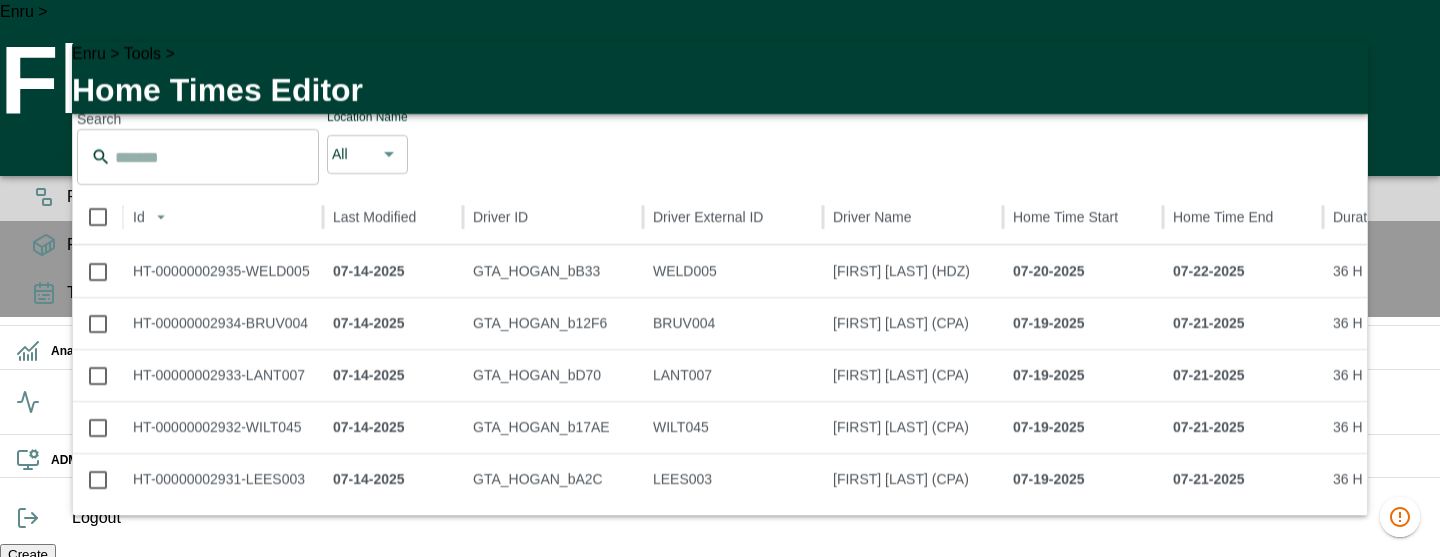 click 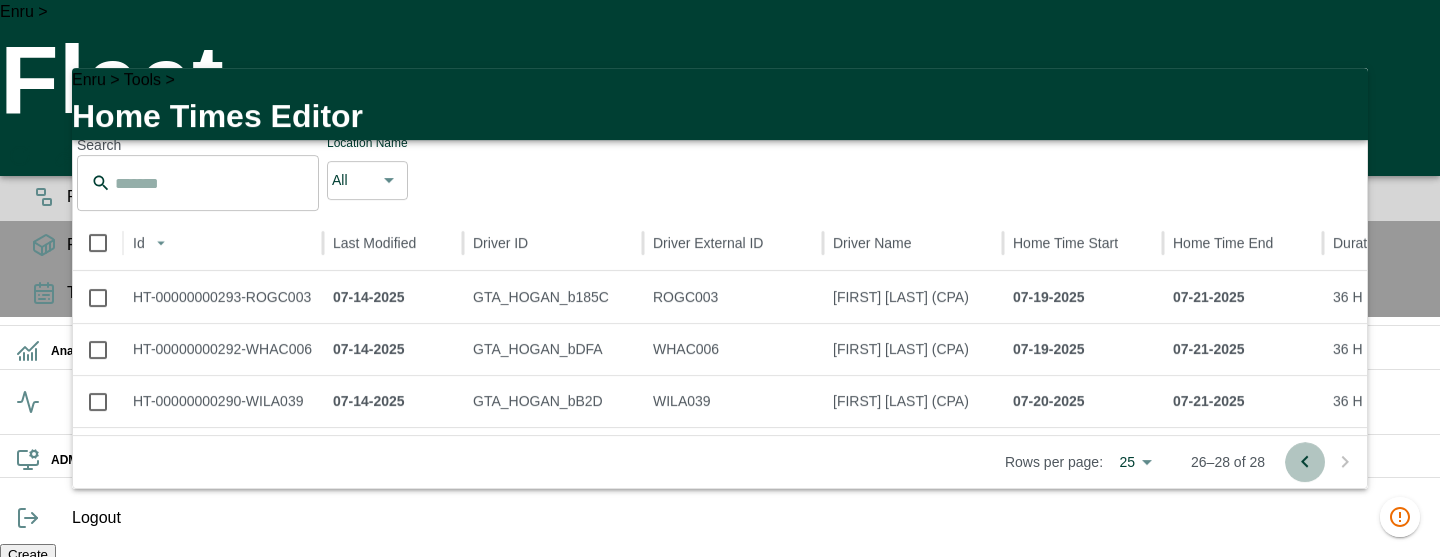 click 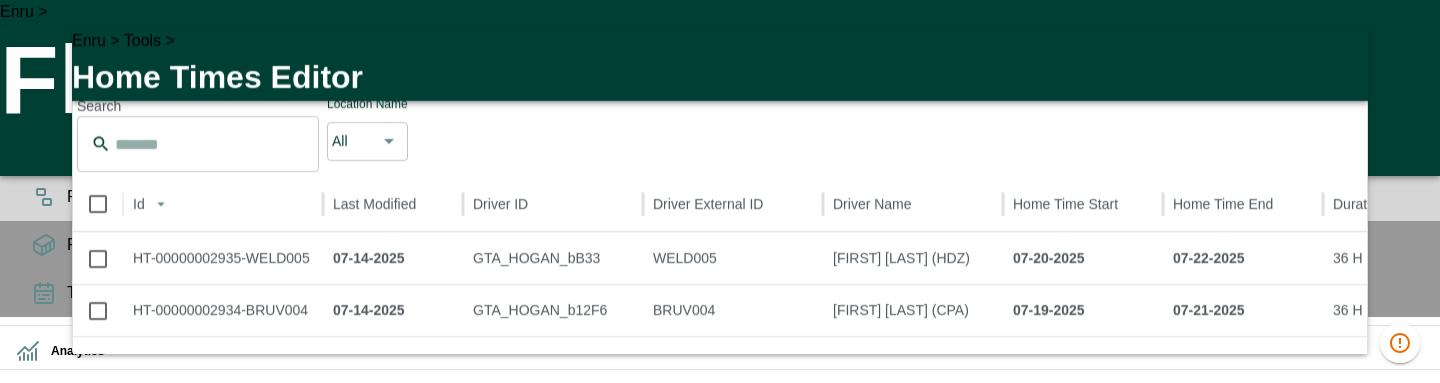 scroll, scrollTop: 0, scrollLeft: 1419577, axis: horizontal 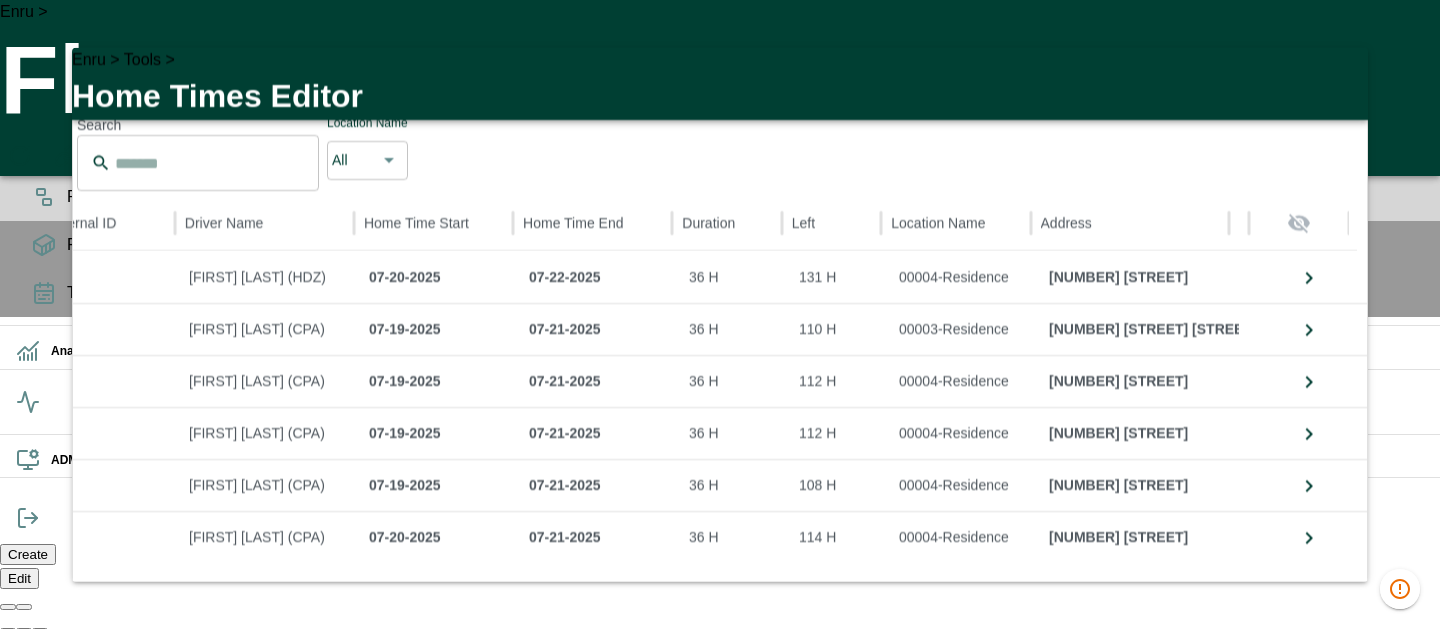 drag, startPoint x: 274, startPoint y: 157, endPoint x: 78, endPoint y: 151, distance: 196.09181 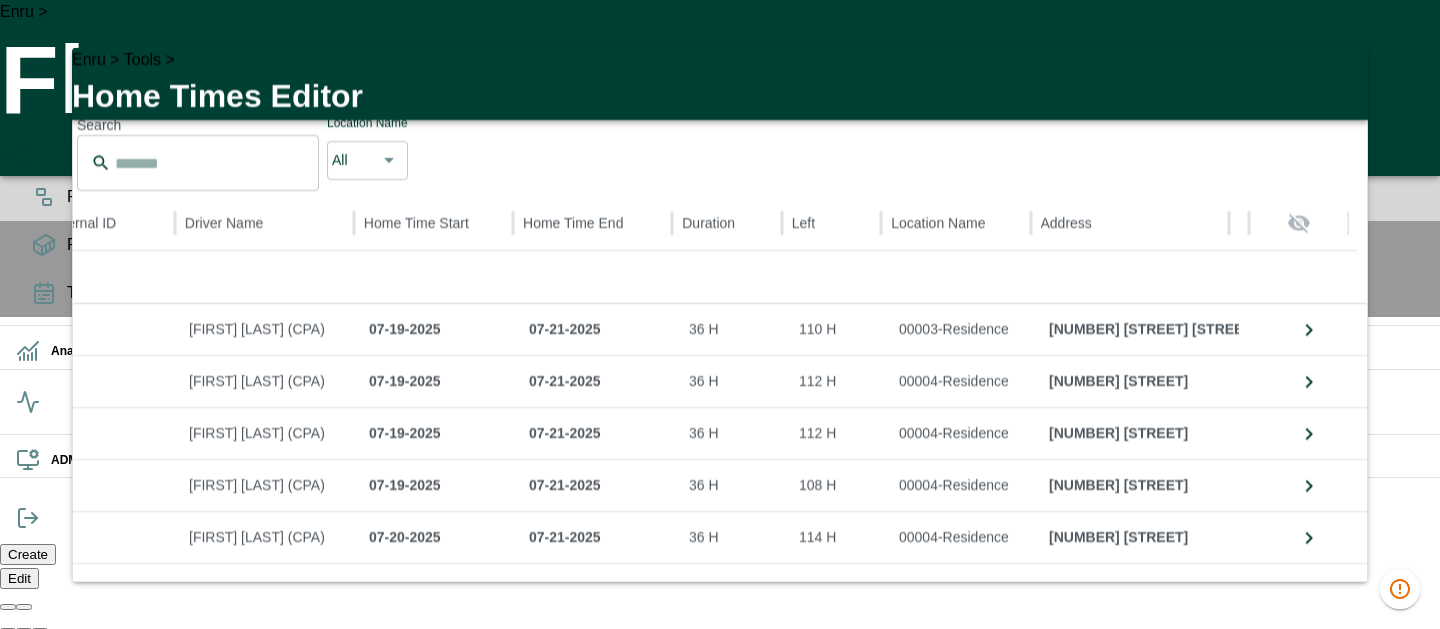 scroll, scrollTop: 0, scrollLeft: 1419577, axis: horizontal 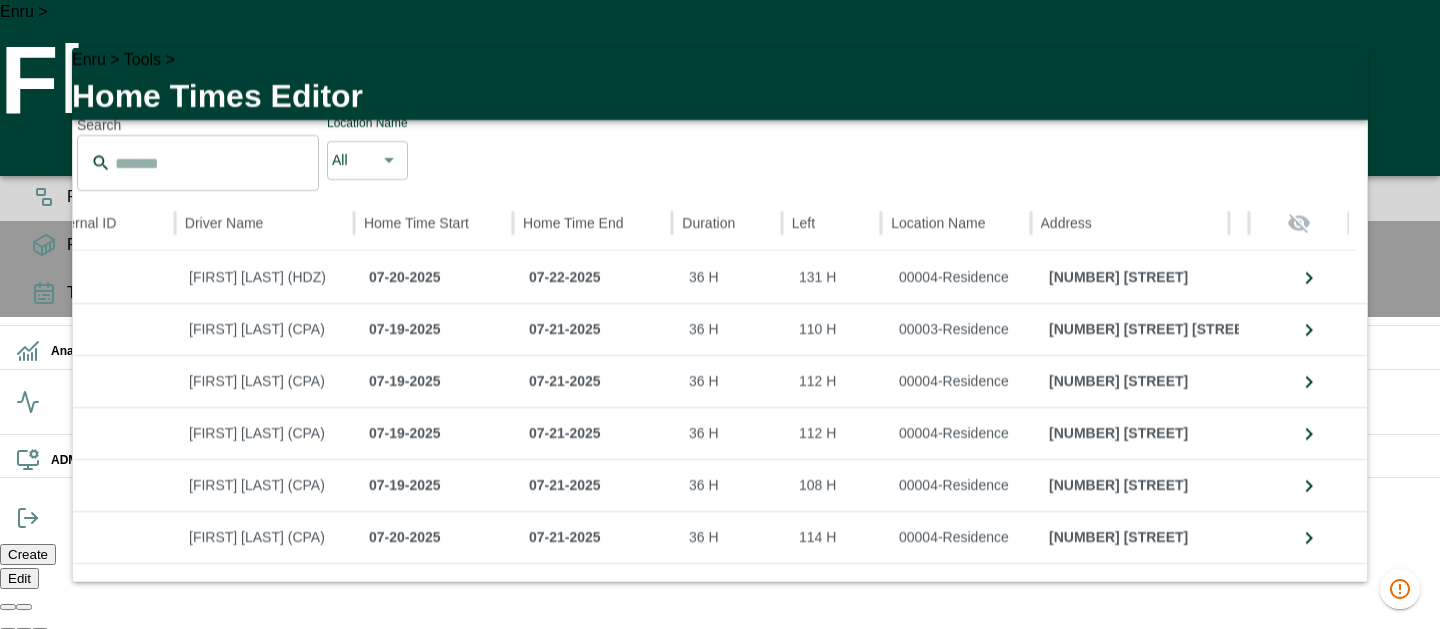 click on "Home Times Editor" at bounding box center [720, 95] 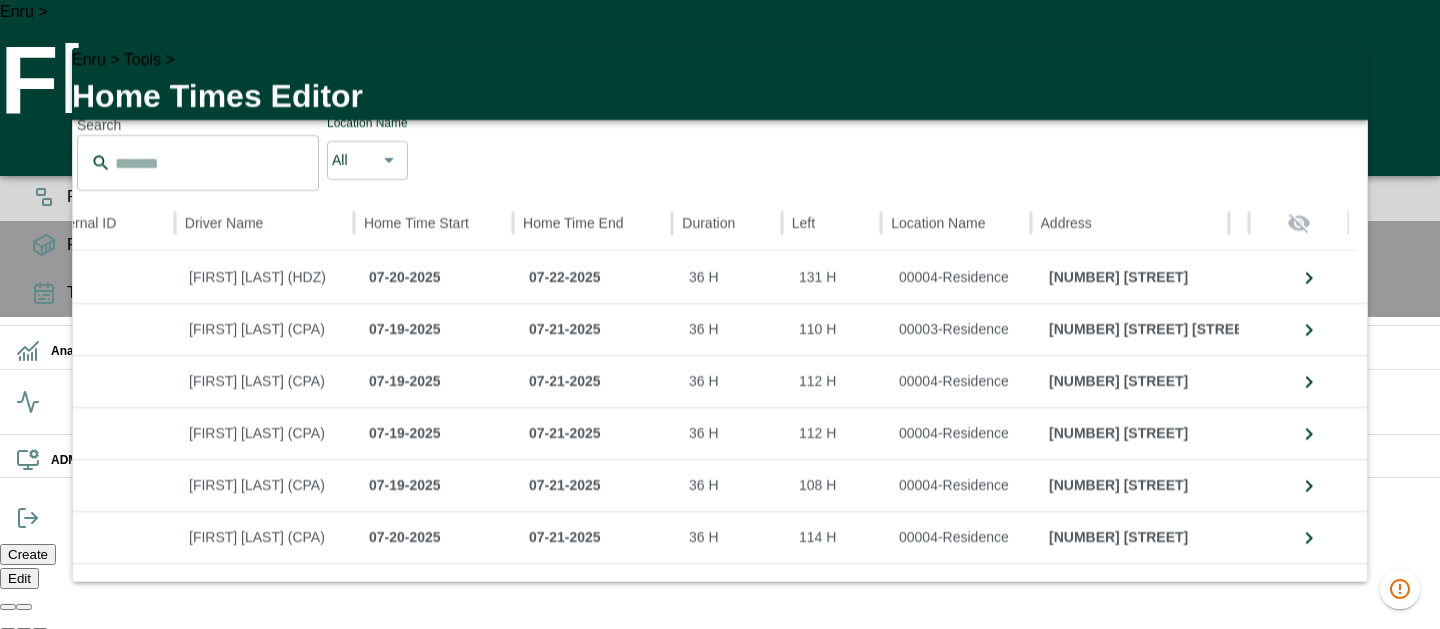 scroll, scrollTop: 10, scrollLeft: 614, axis: both 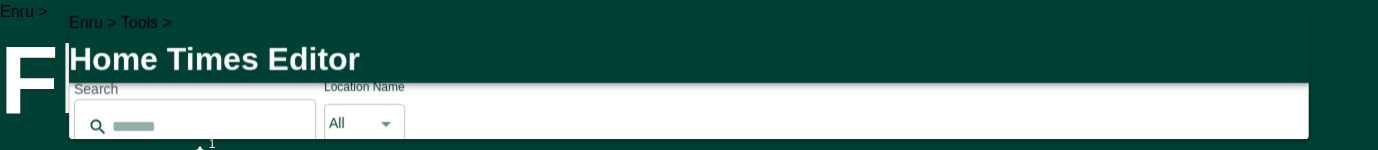 click on "Assign" at bounding box center (910, 34) 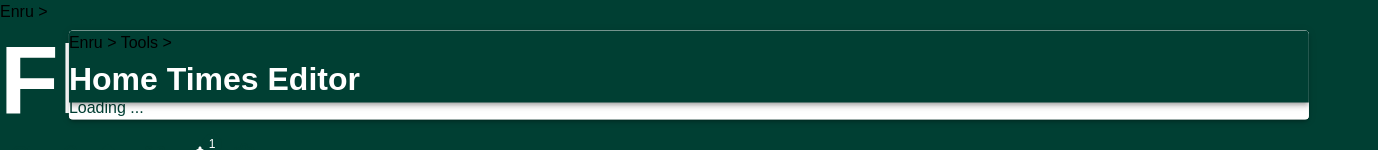 scroll, scrollTop: 0, scrollLeft: 1419594, axis: horizontal 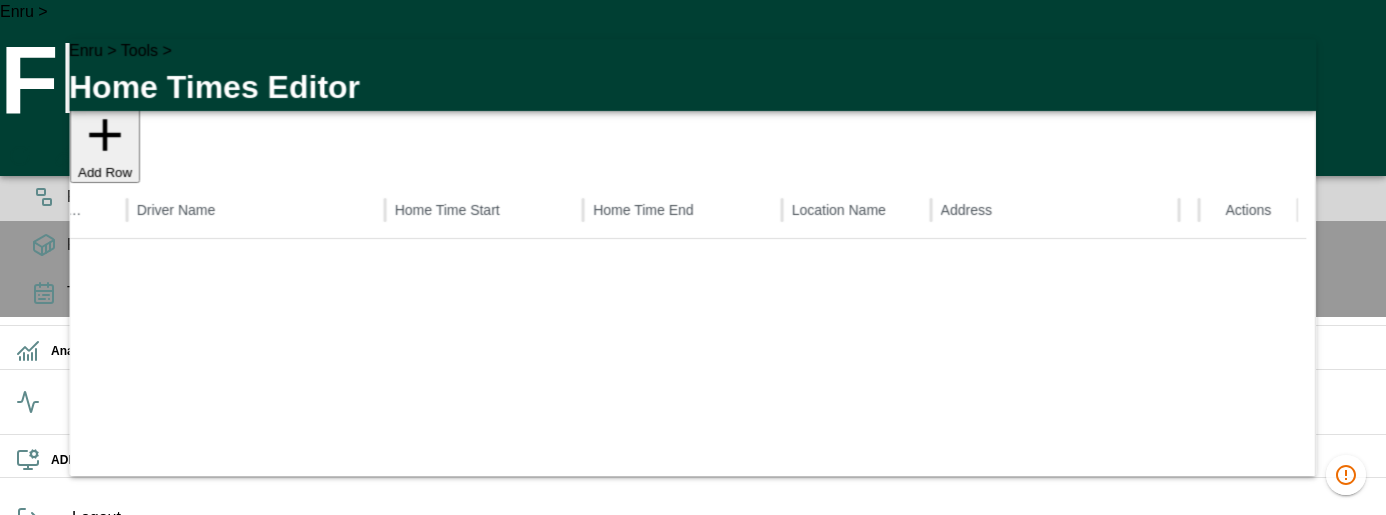 click 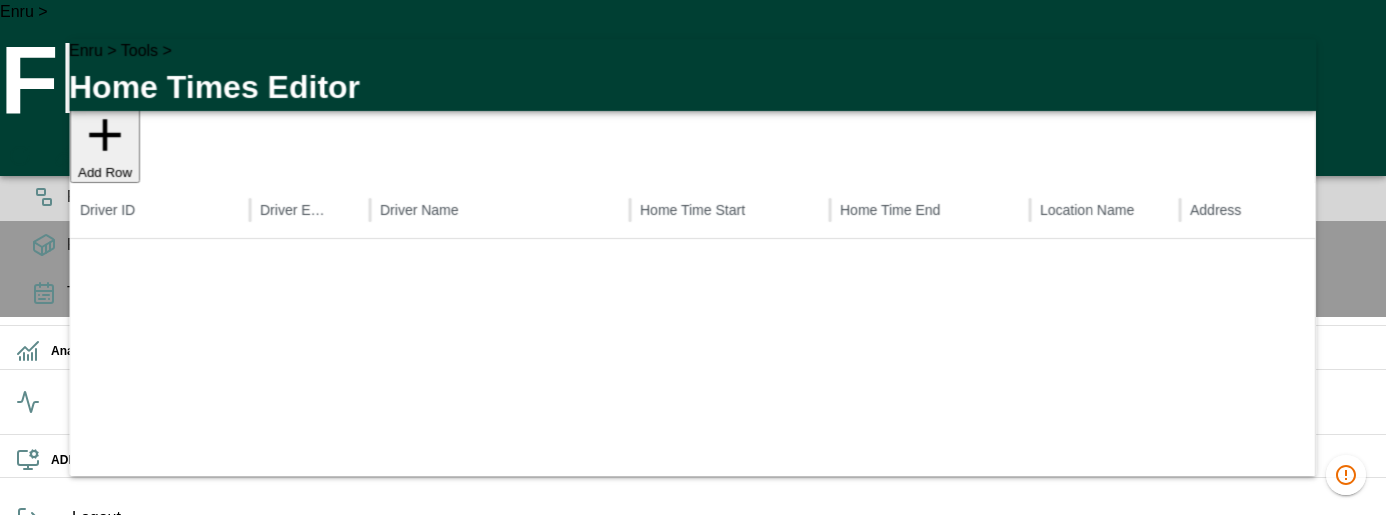 type 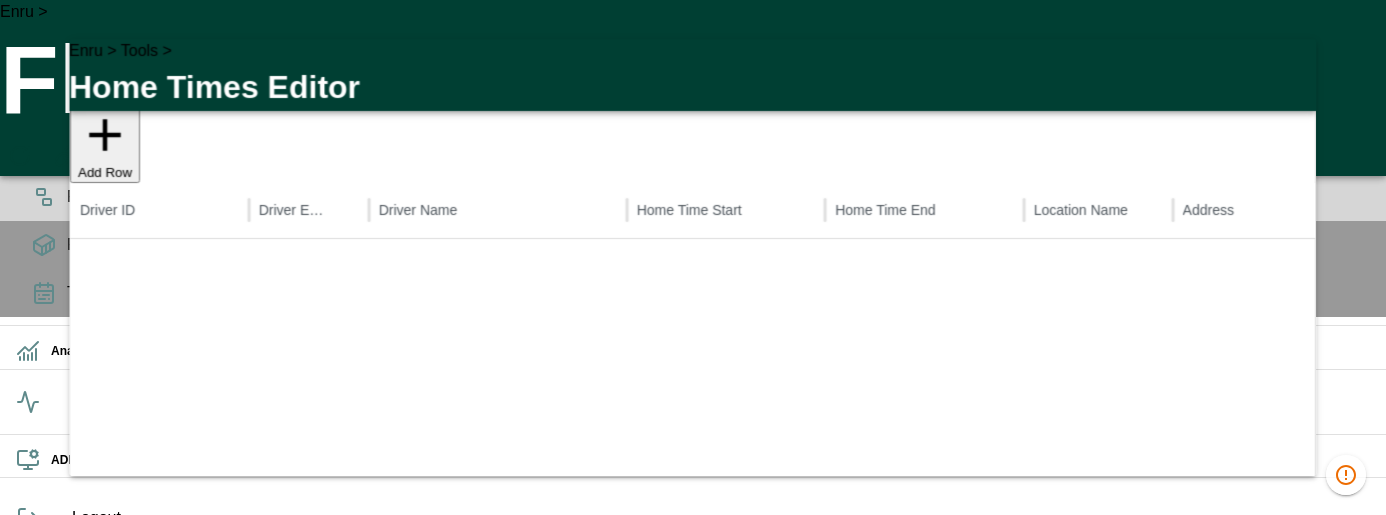 scroll, scrollTop: 1153, scrollLeft: 0, axis: vertical 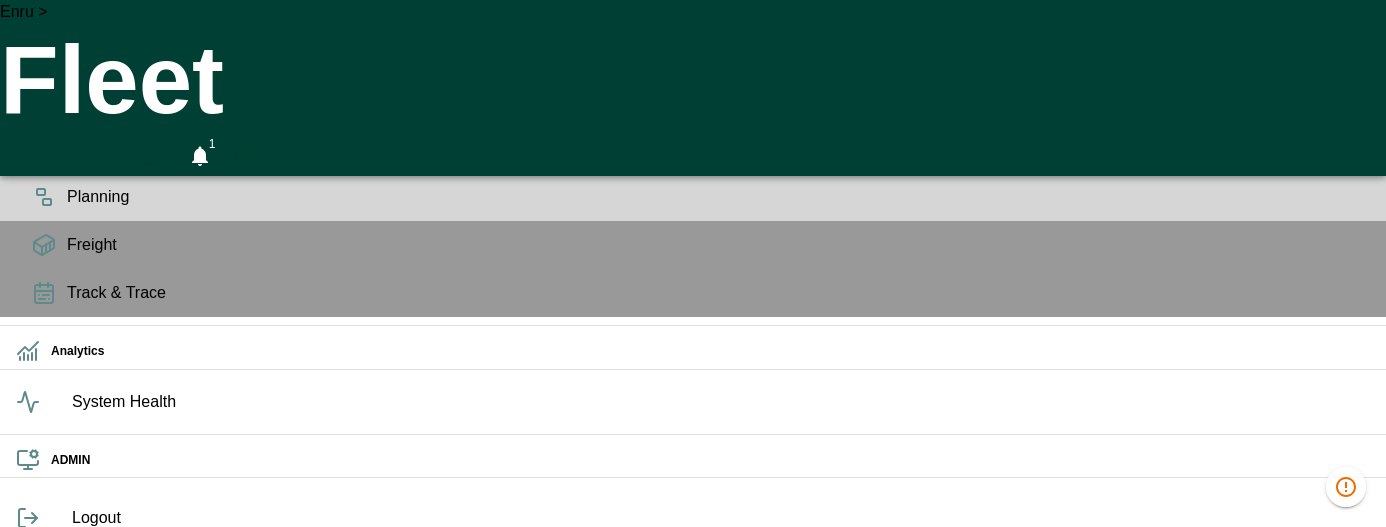 click 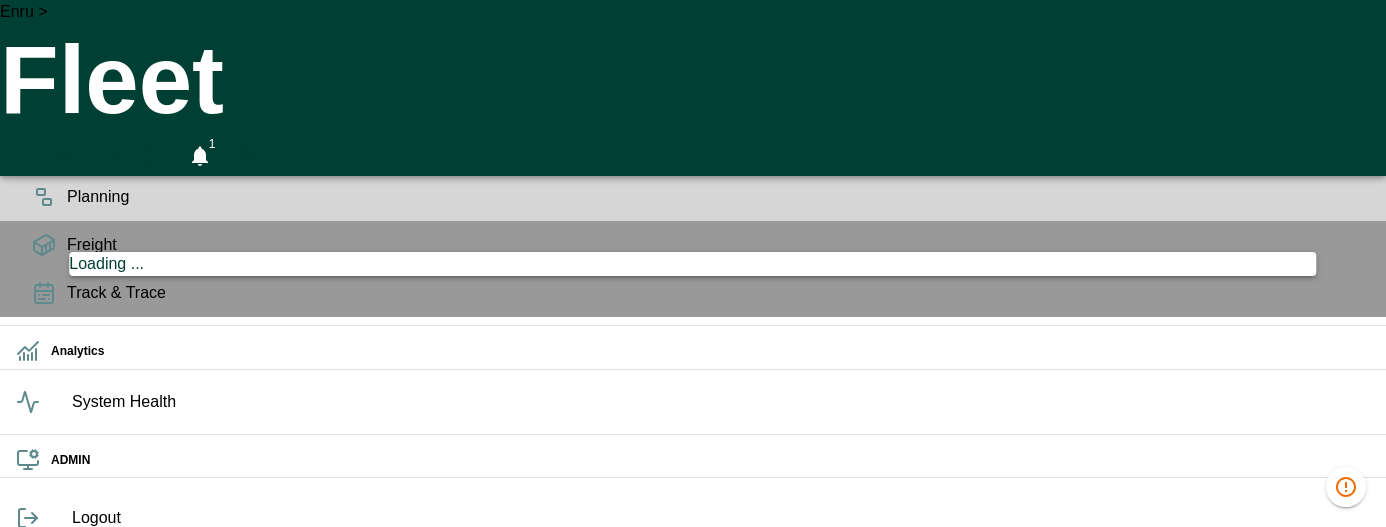 scroll, scrollTop: 0, scrollLeft: 1419593, axis: horizontal 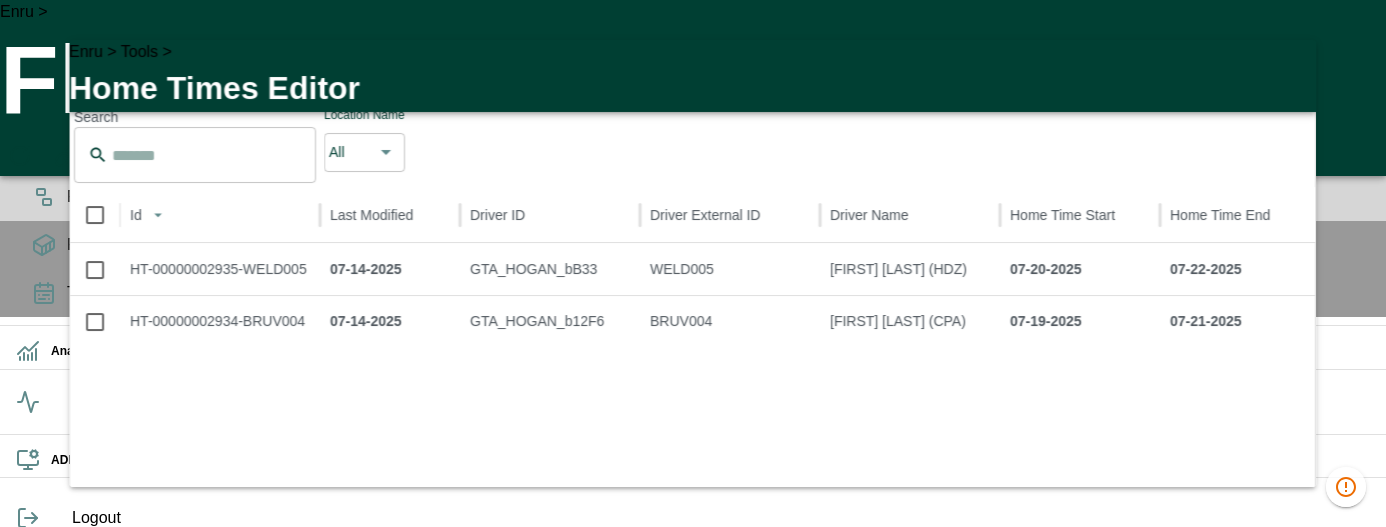 type 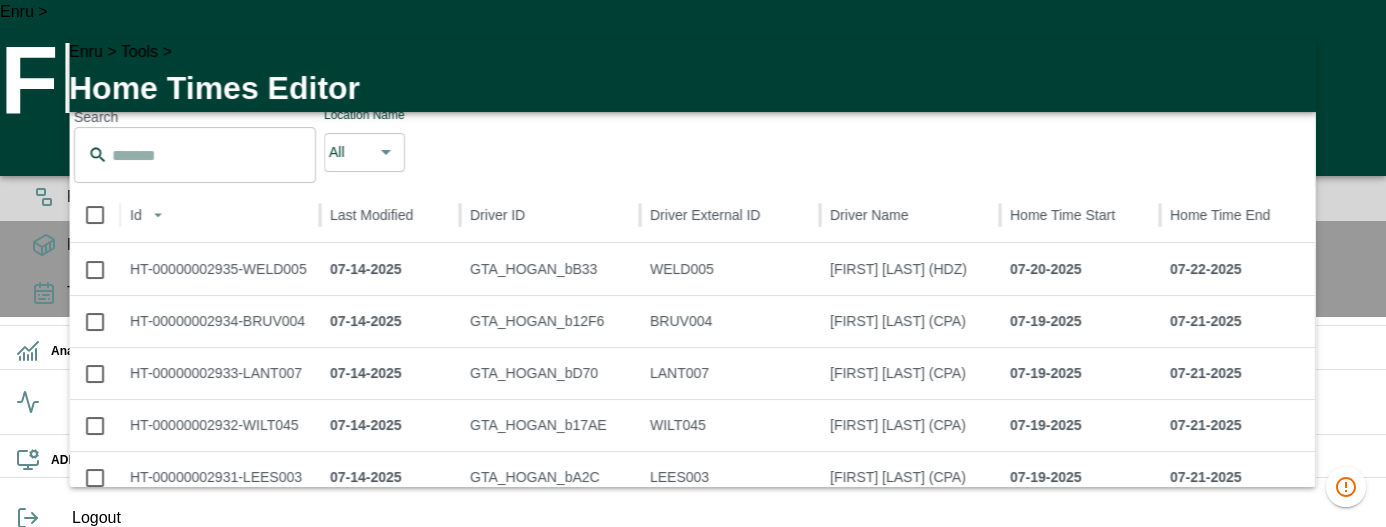 scroll, scrollTop: 0, scrollLeft: 0, axis: both 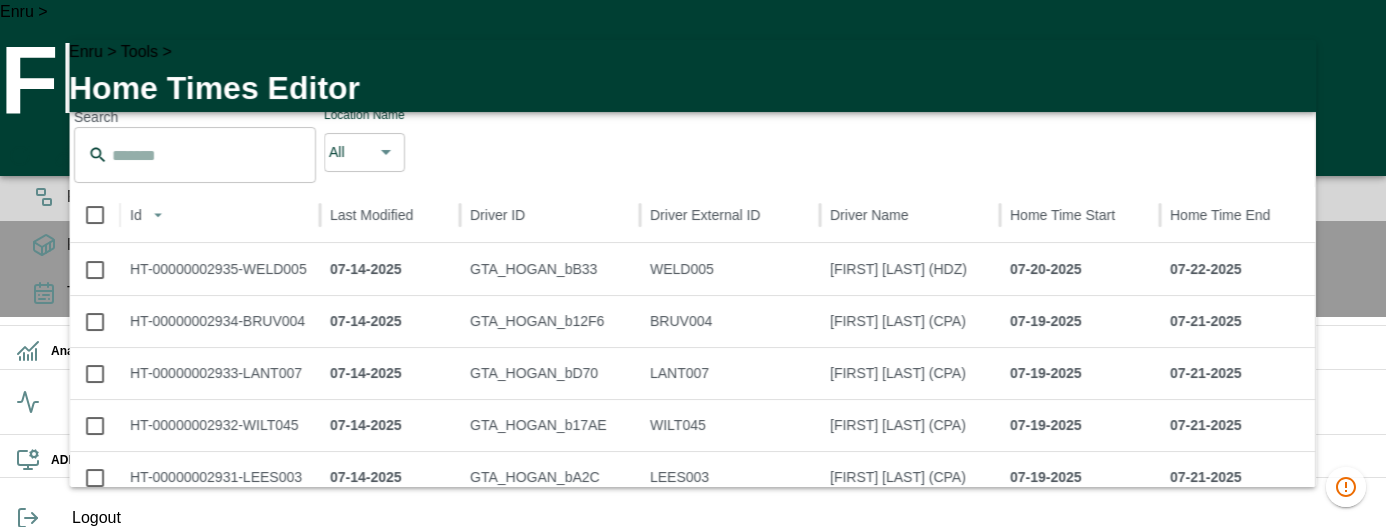 click on "Assign" at bounding box center [914, 63] 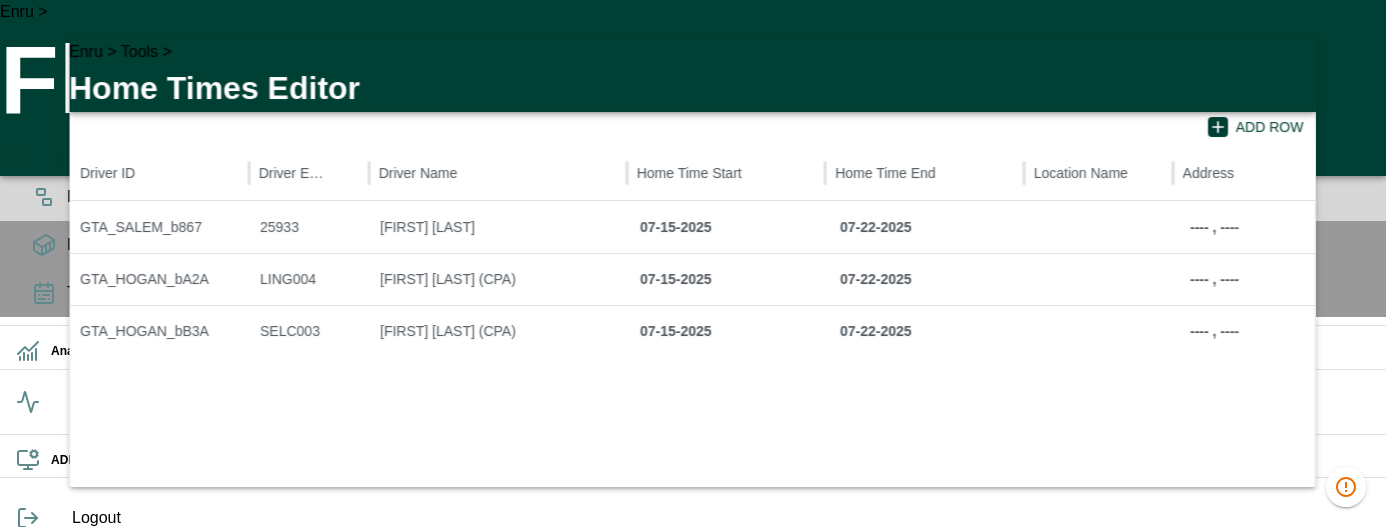 scroll, scrollTop: 0, scrollLeft: 32, axis: horizontal 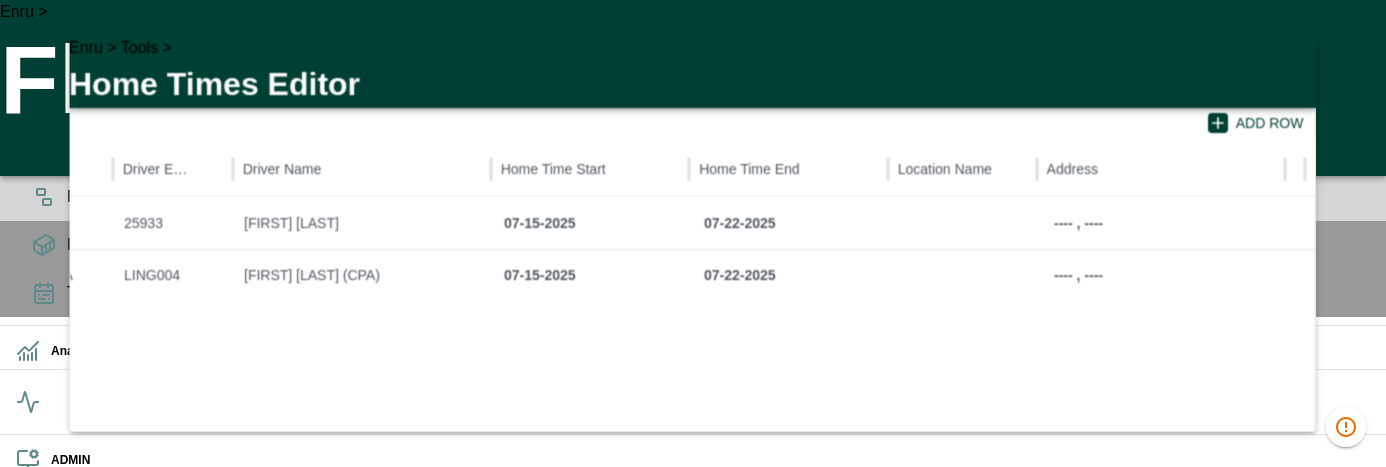 click 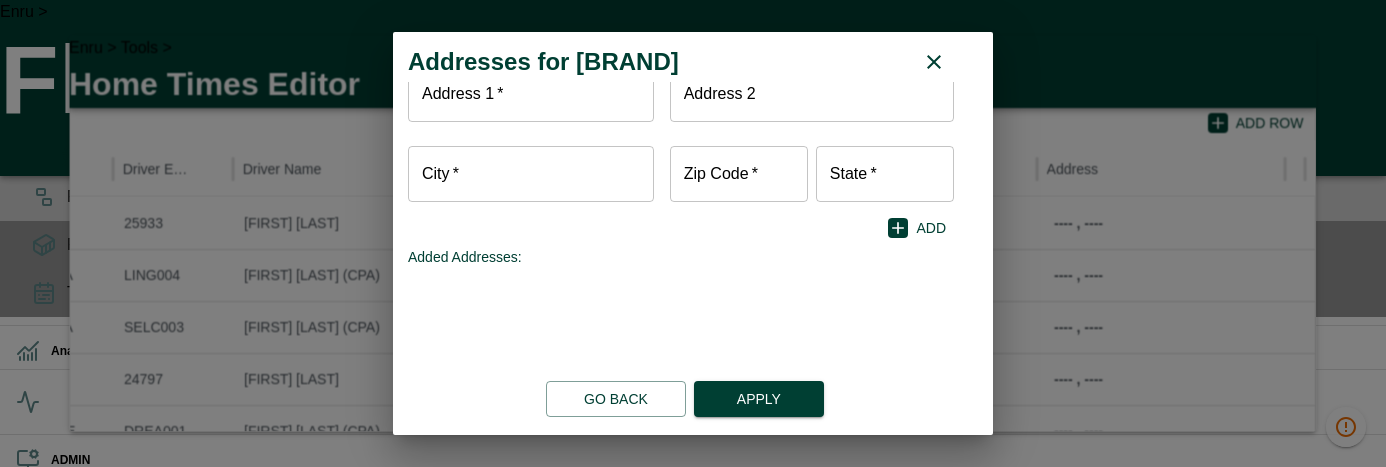 click on "Address 1   *" at bounding box center [531, 94] 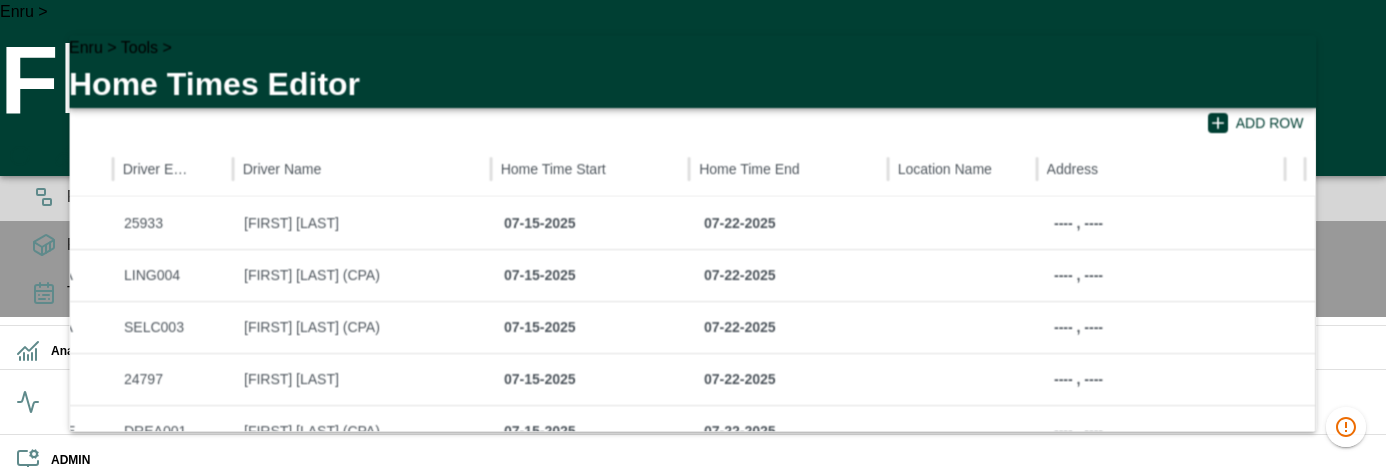 scroll, scrollTop: 0, scrollLeft: 175, axis: horizontal 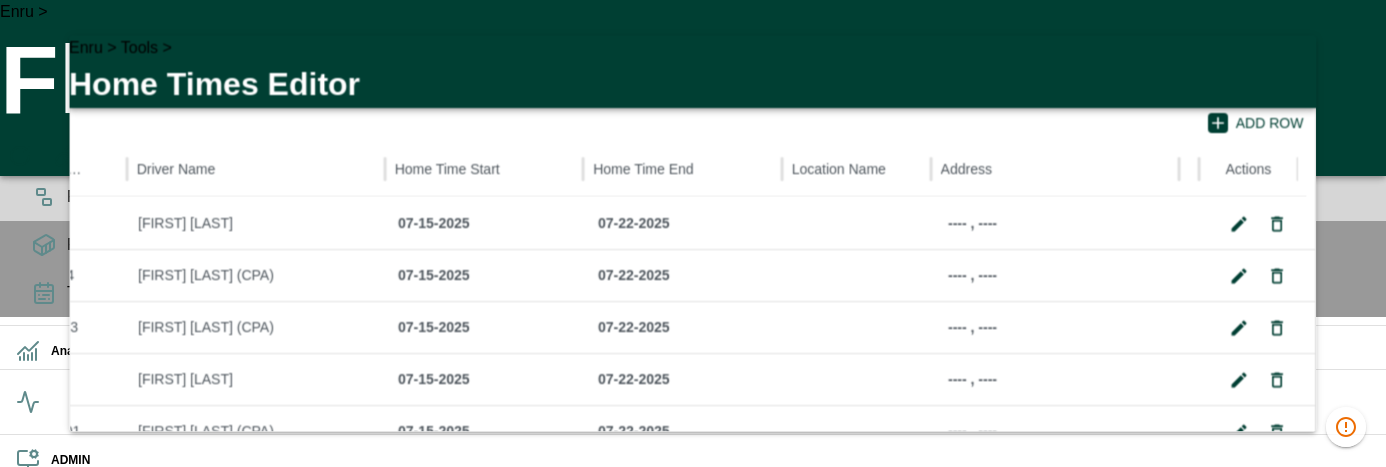 click 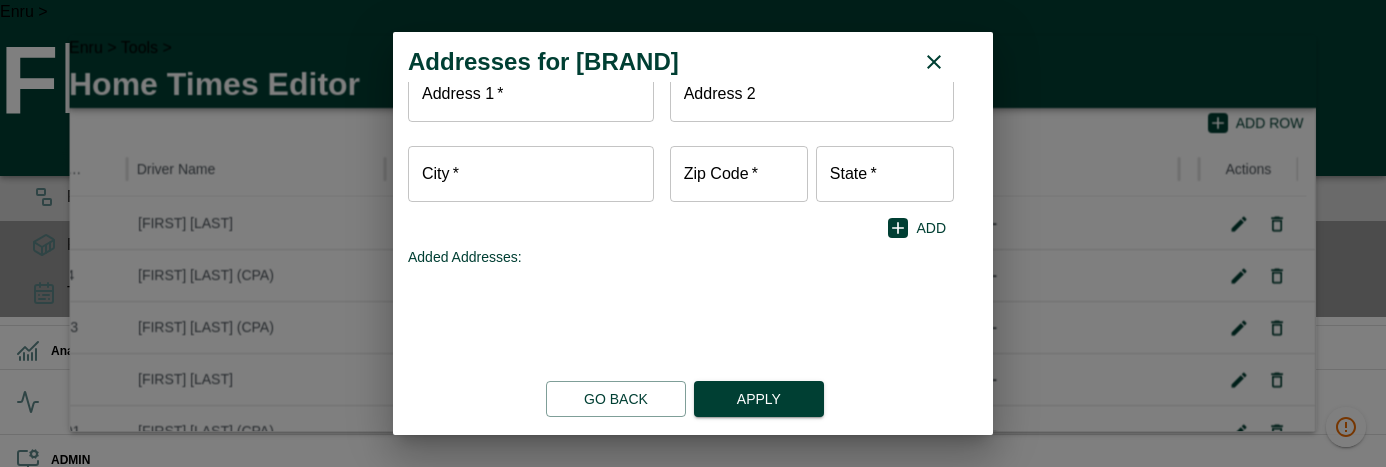 click 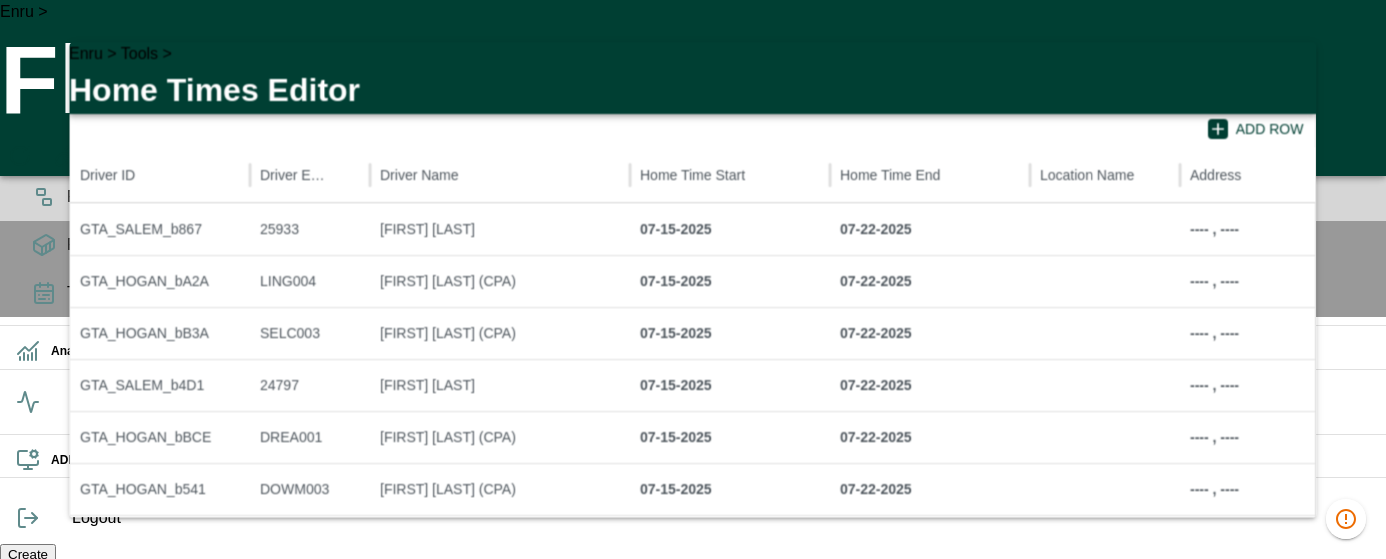 scroll, scrollTop: 86, scrollLeft: 0, axis: vertical 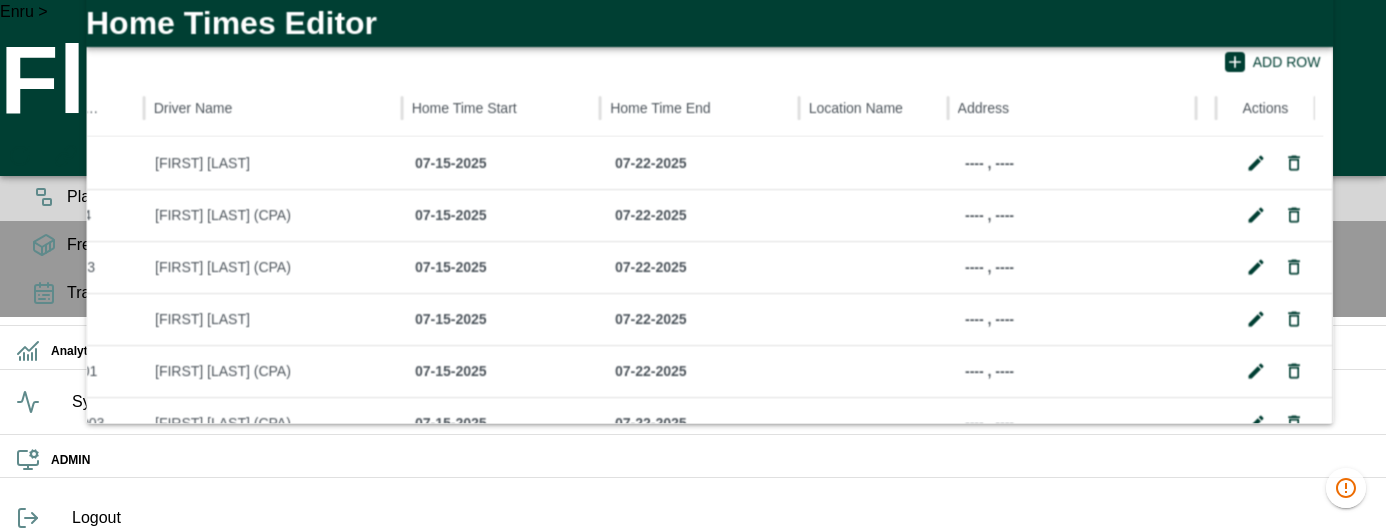 drag, startPoint x: 952, startPoint y: 79, endPoint x: 968, endPoint y: 14, distance: 66.94027 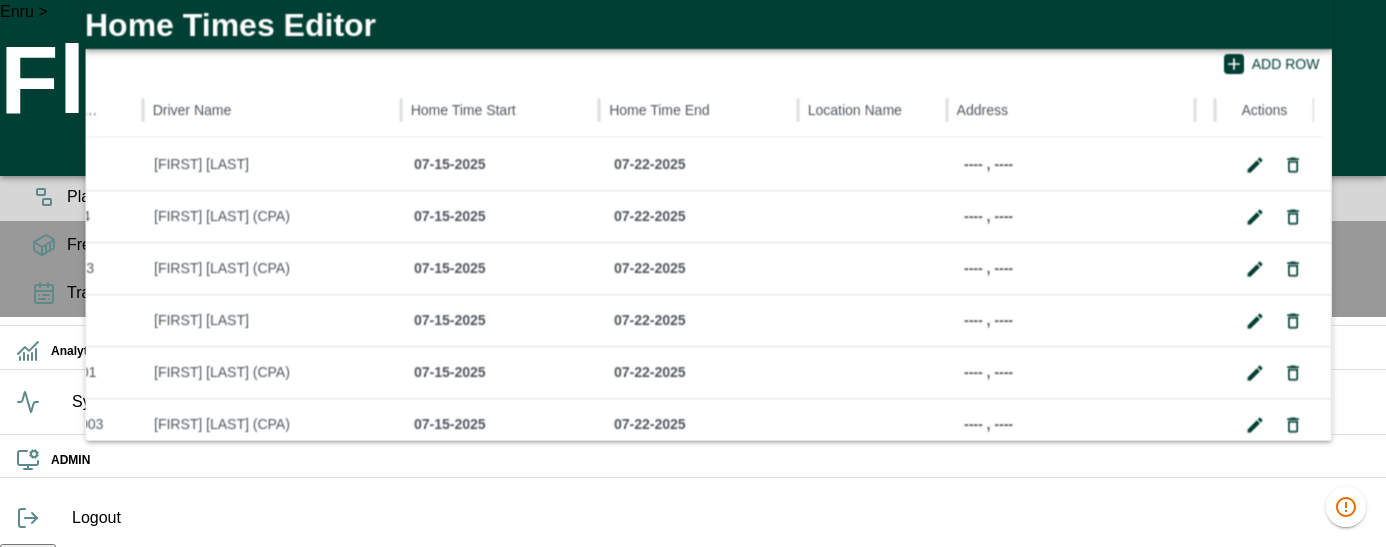 scroll, scrollTop: 10, scrollLeft: 227, axis: both 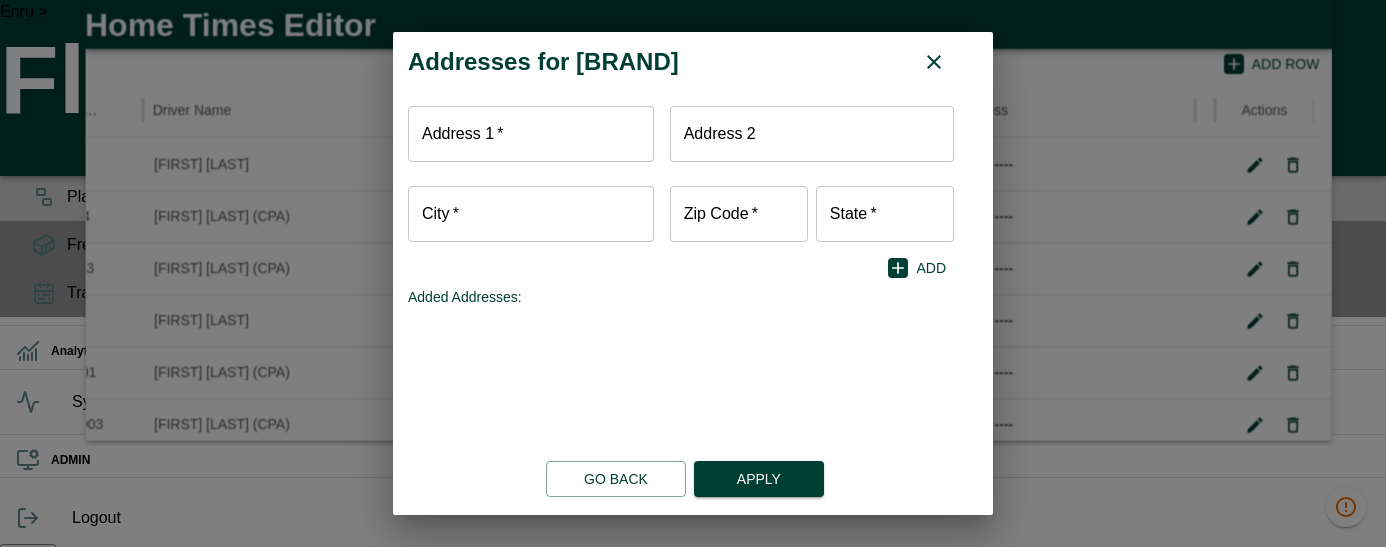 type 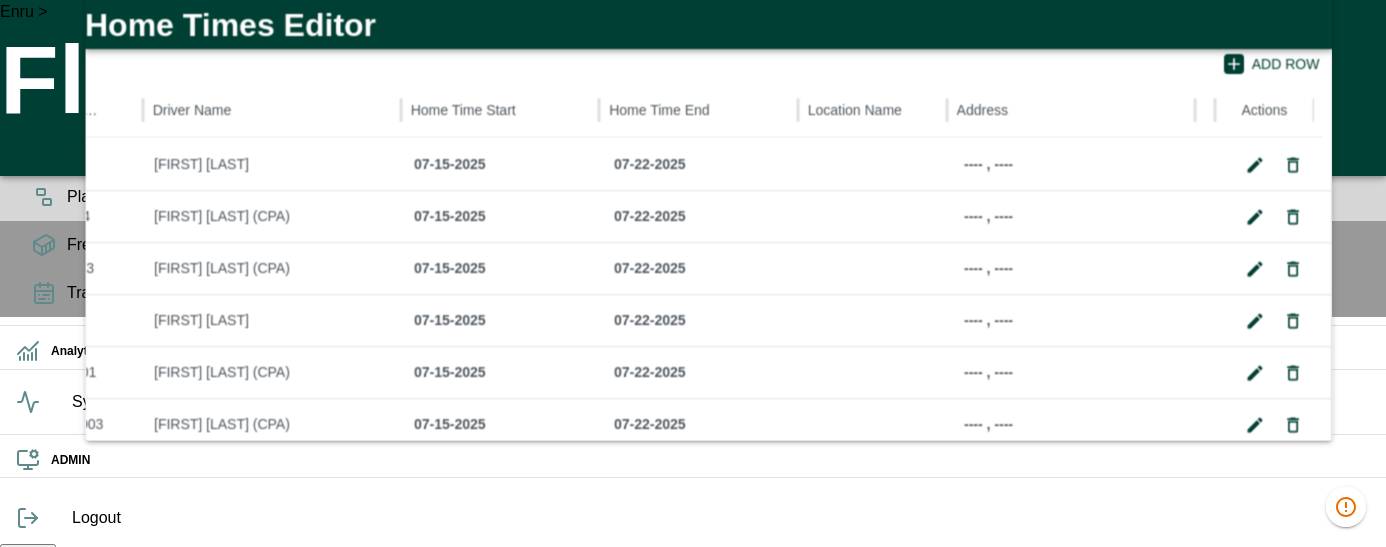 click 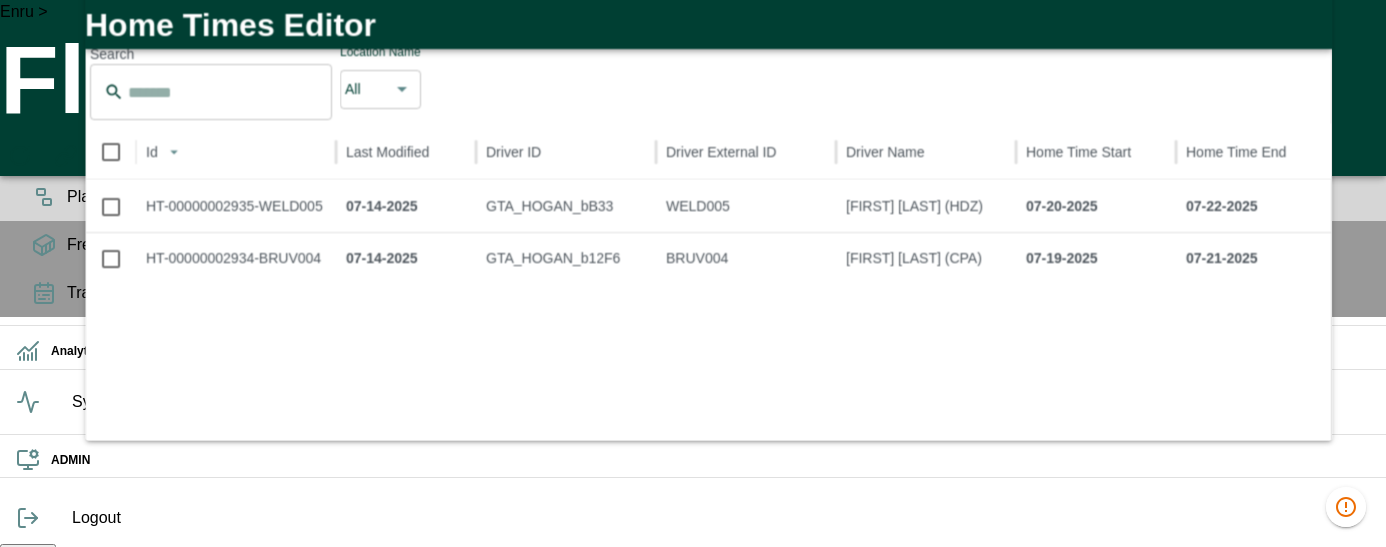 scroll, scrollTop: 14, scrollLeft: 0, axis: vertical 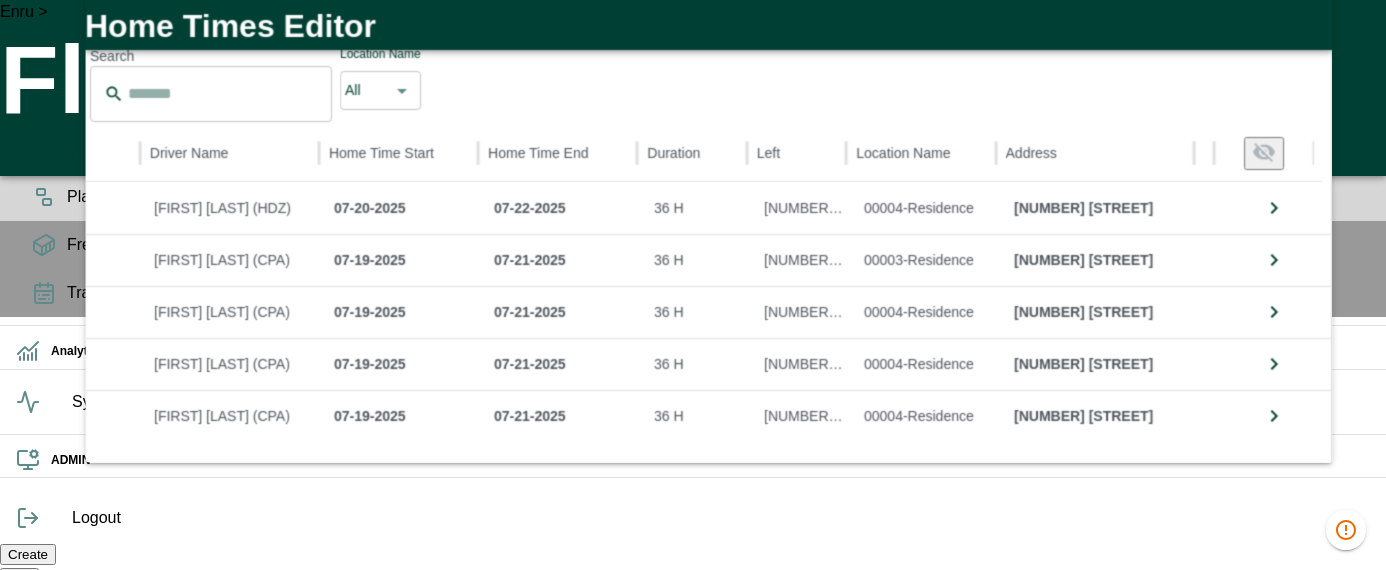 click 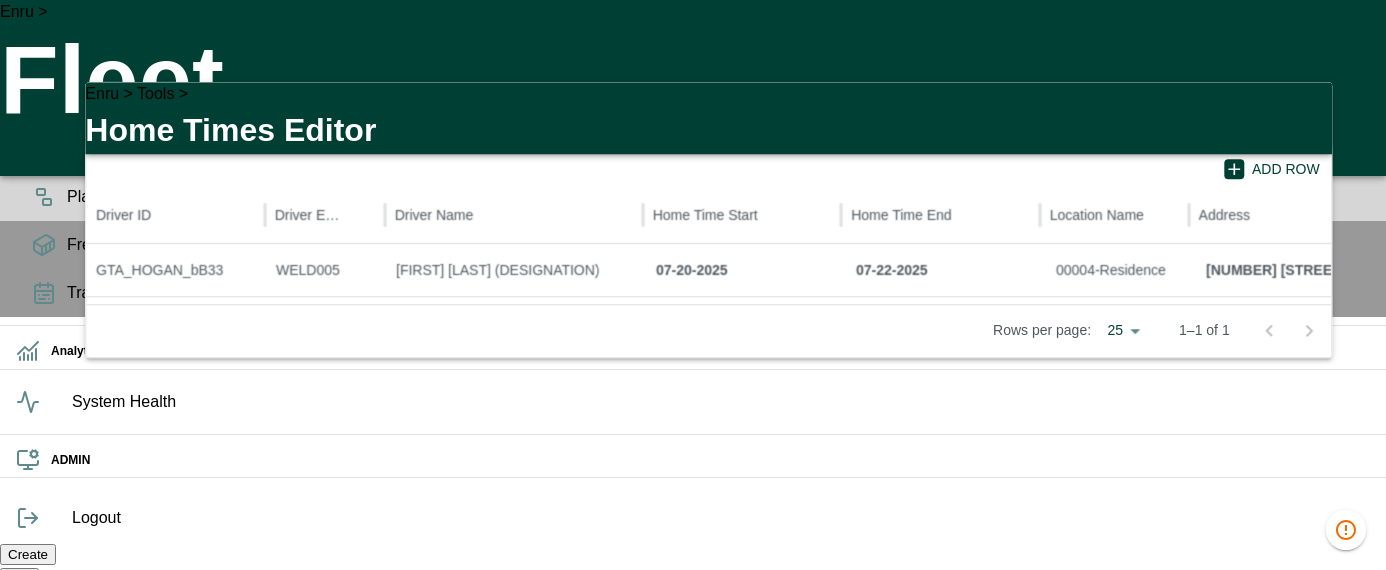 click 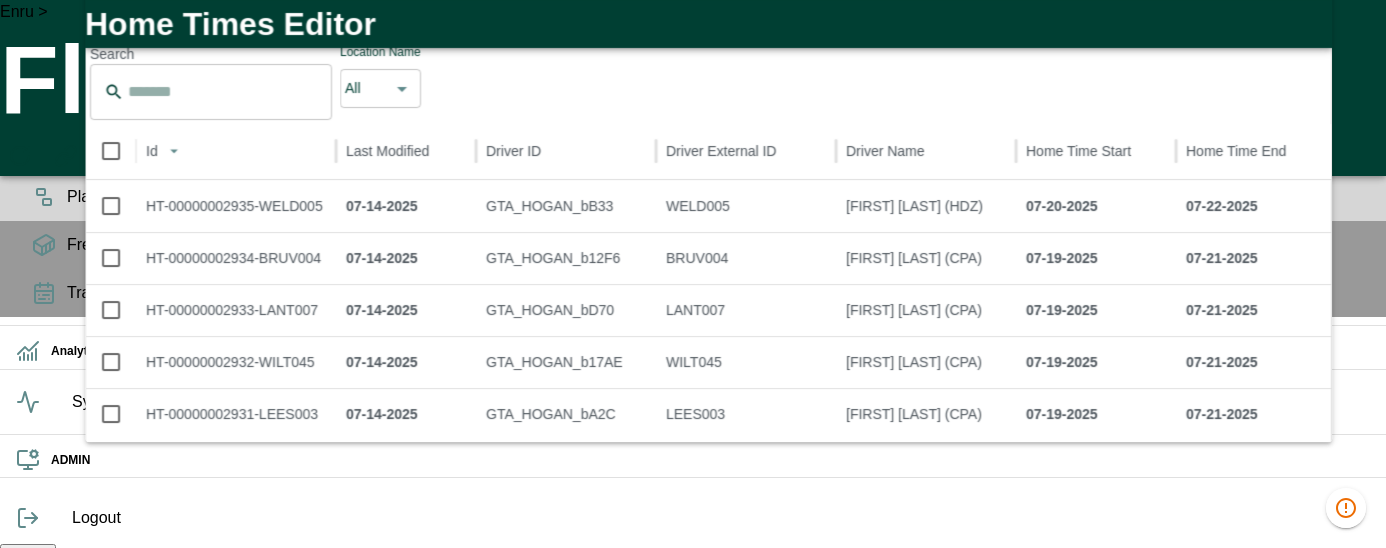 drag, startPoint x: 485, startPoint y: 83, endPoint x: 889, endPoint y: 111, distance: 404.96915 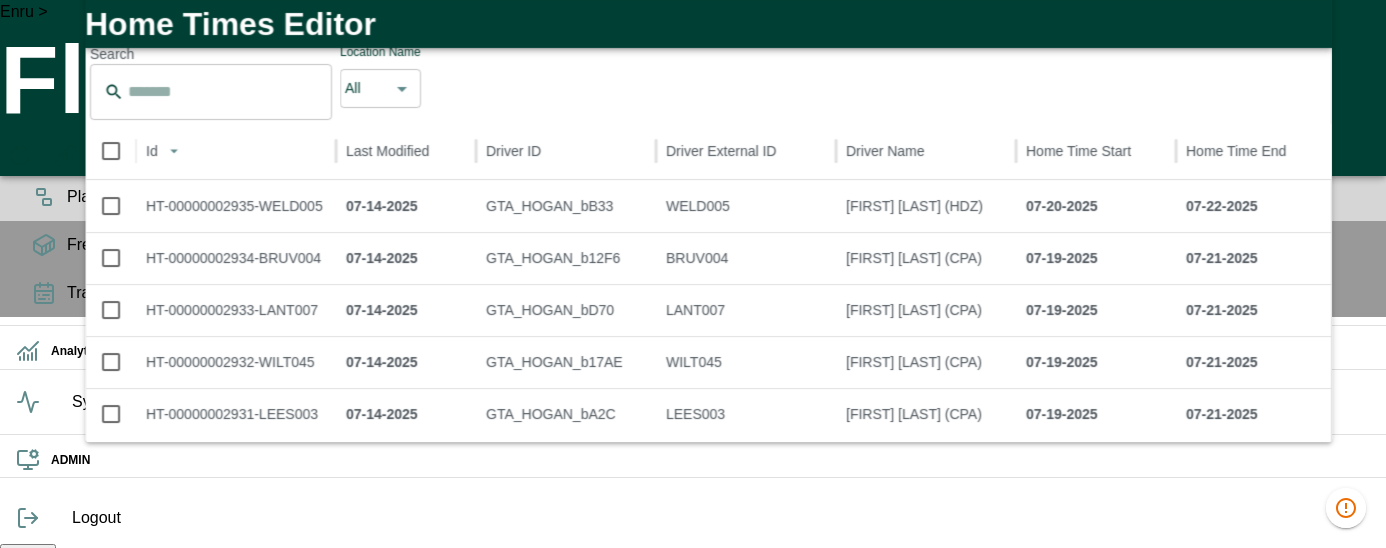 drag, startPoint x: 526, startPoint y: 86, endPoint x: 763, endPoint y: 79, distance: 237.10335 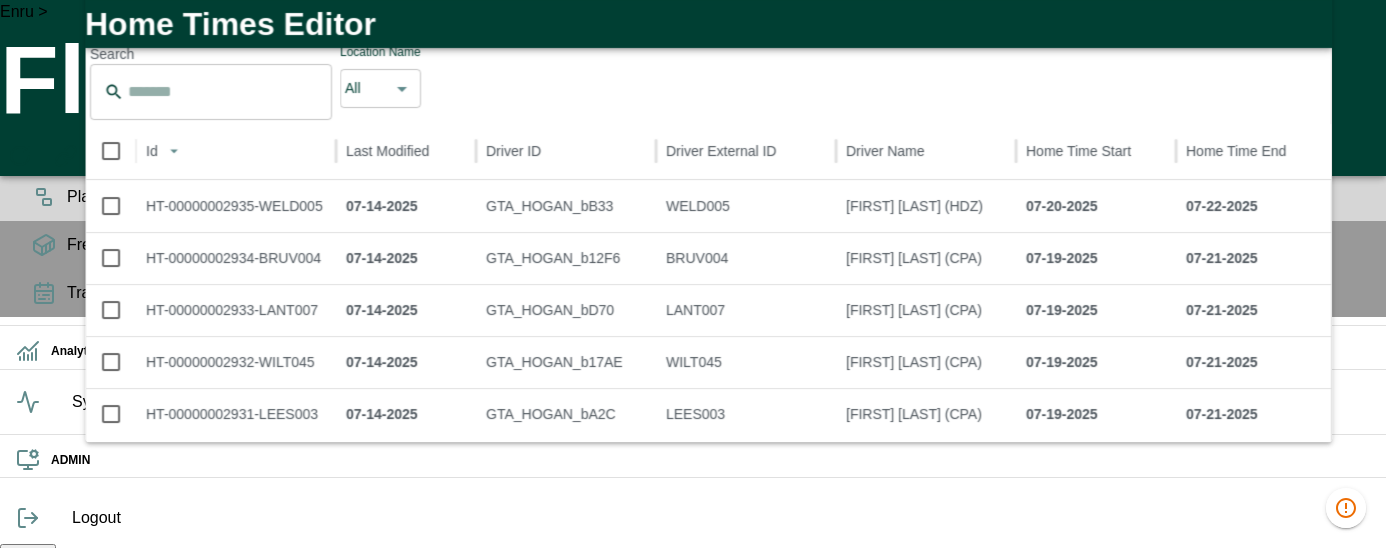 click on "There are  157  drivers  without Home Times assigned" at bounding box center (690, -1) 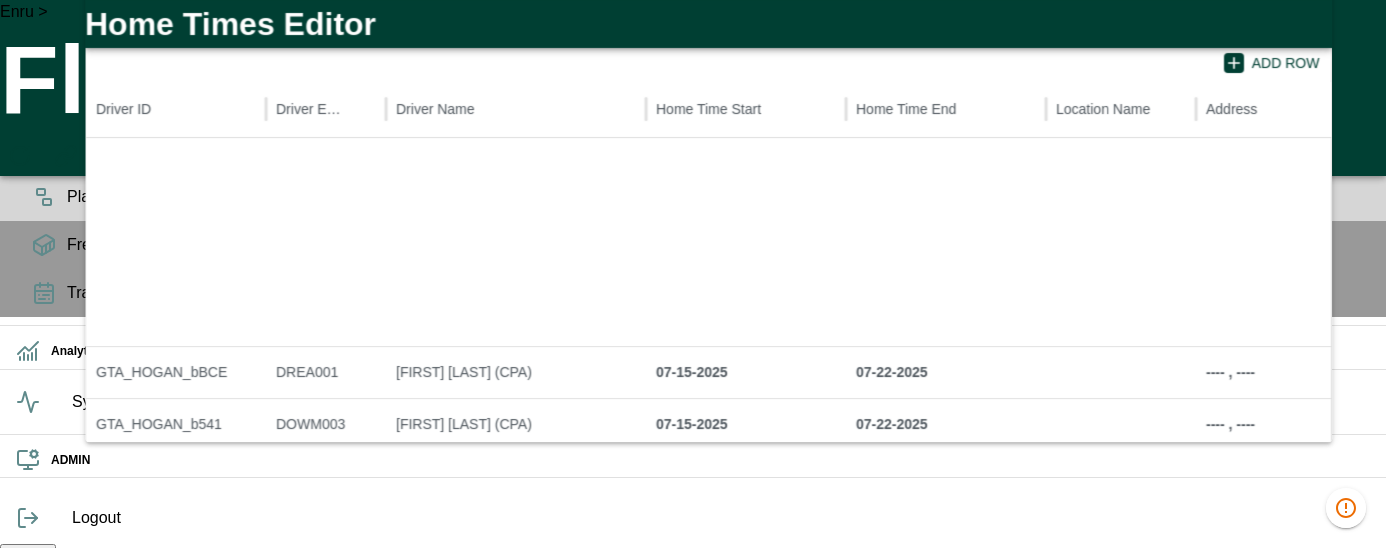 scroll, scrollTop: 332, scrollLeft: 0, axis: vertical 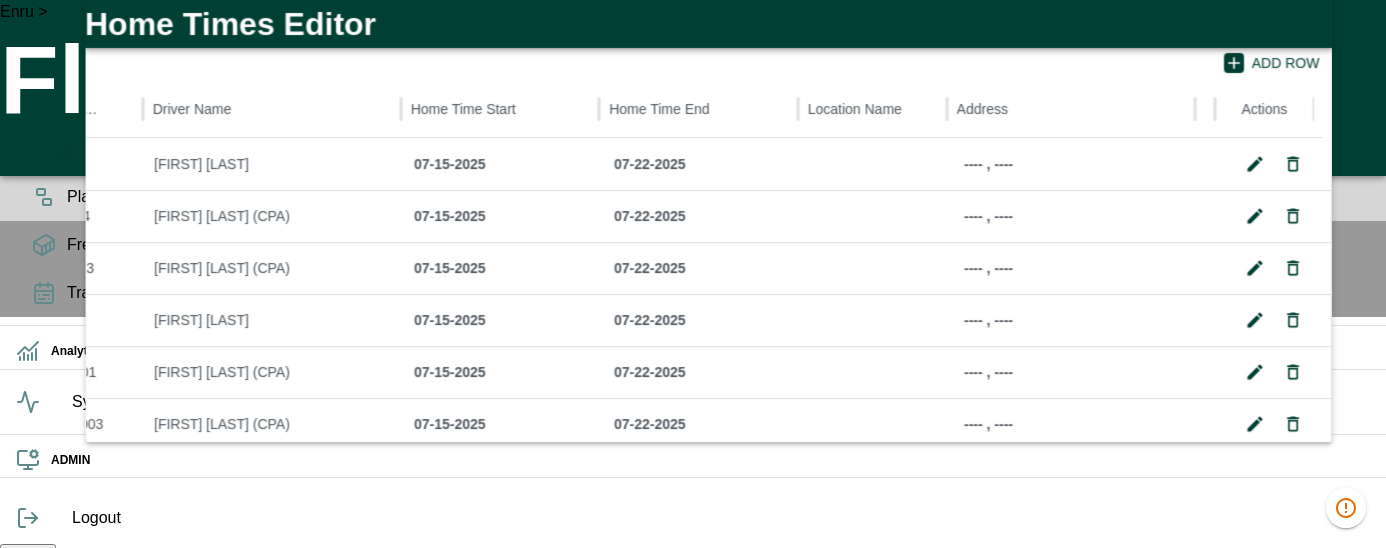 click 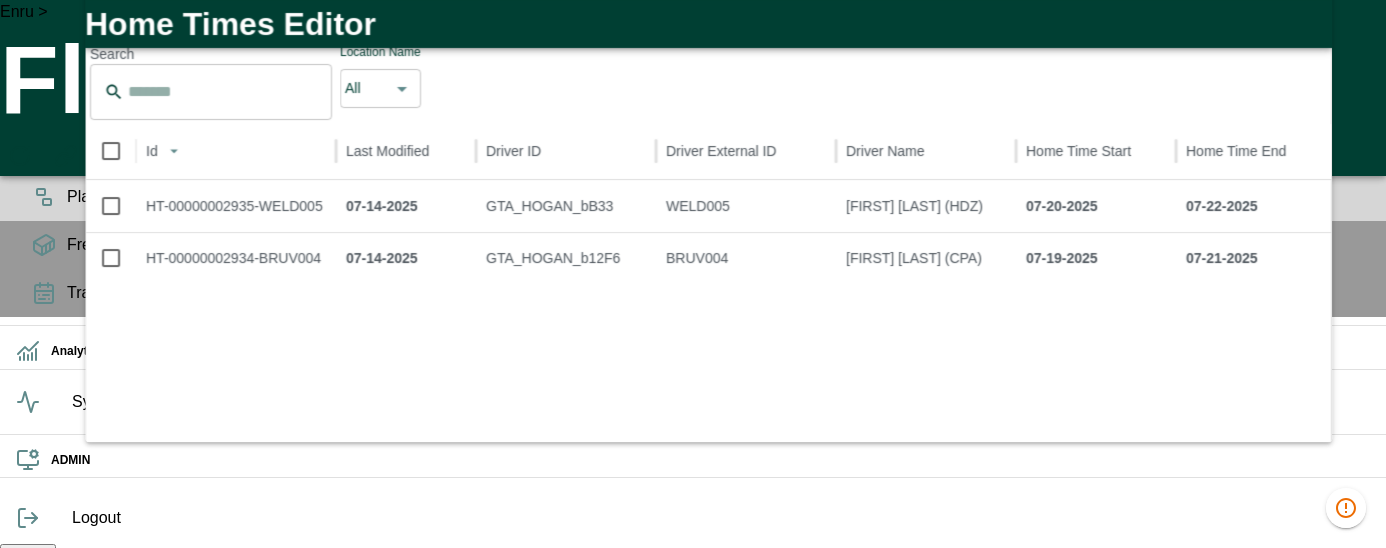 scroll, scrollTop: 0, scrollLeft: 39, axis: horizontal 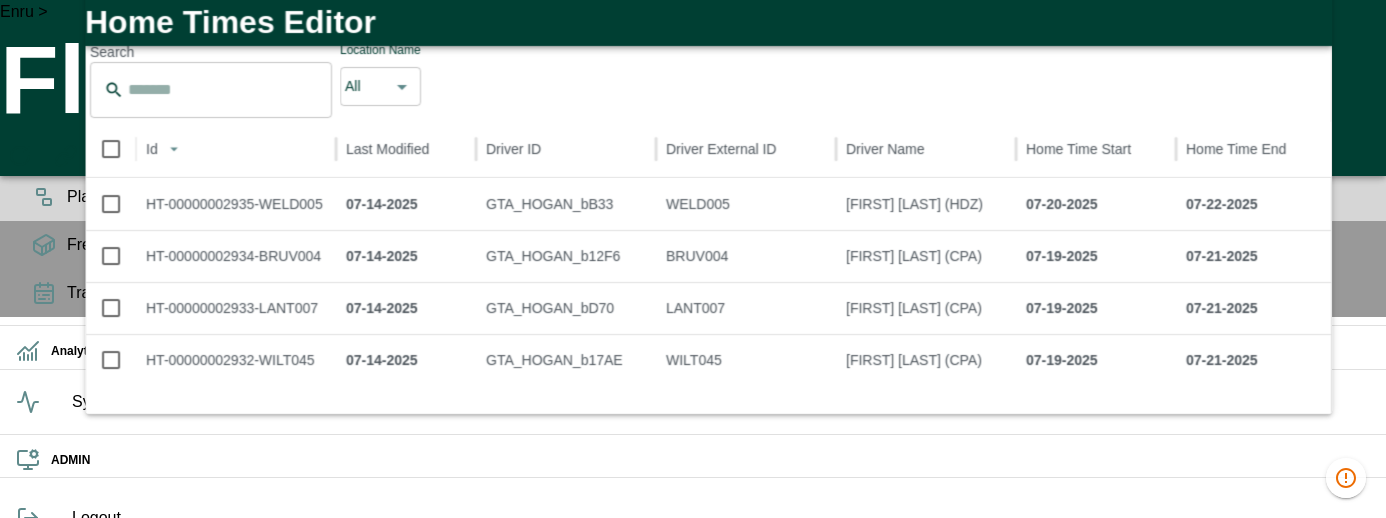 click on "Assign" at bounding box center [930, -3] 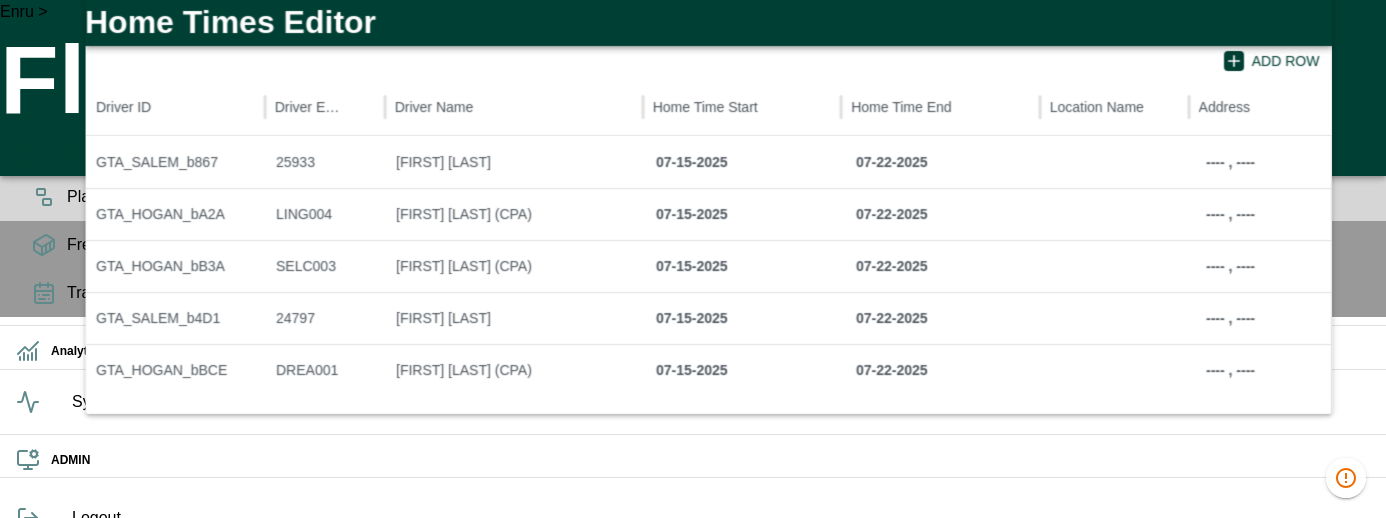 click 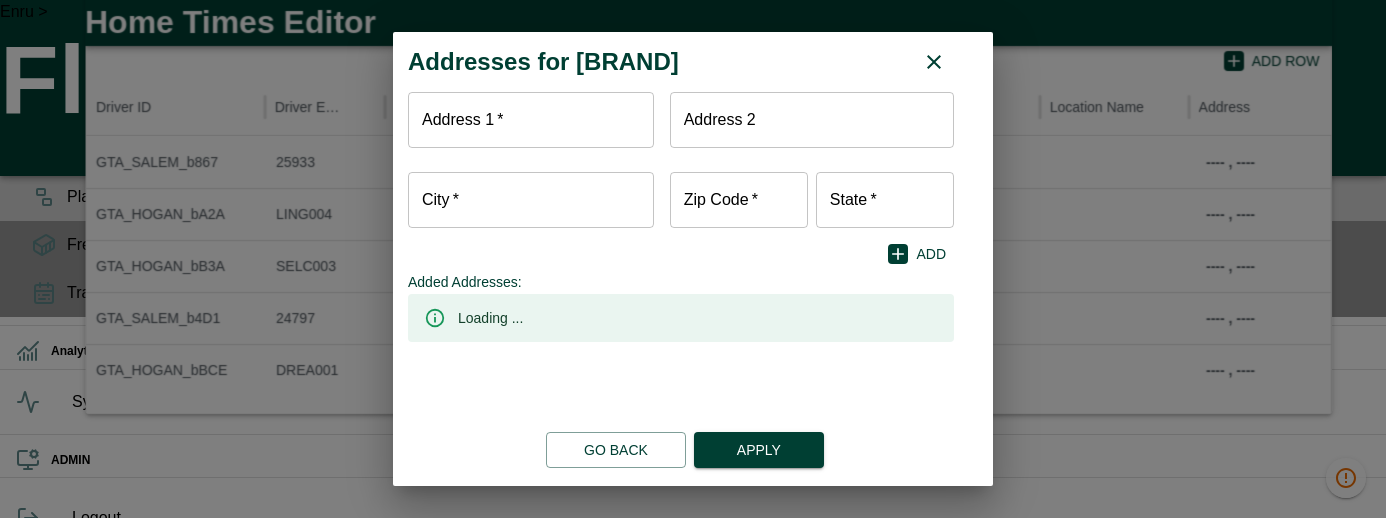 scroll, scrollTop: 0, scrollLeft: 1419593, axis: horizontal 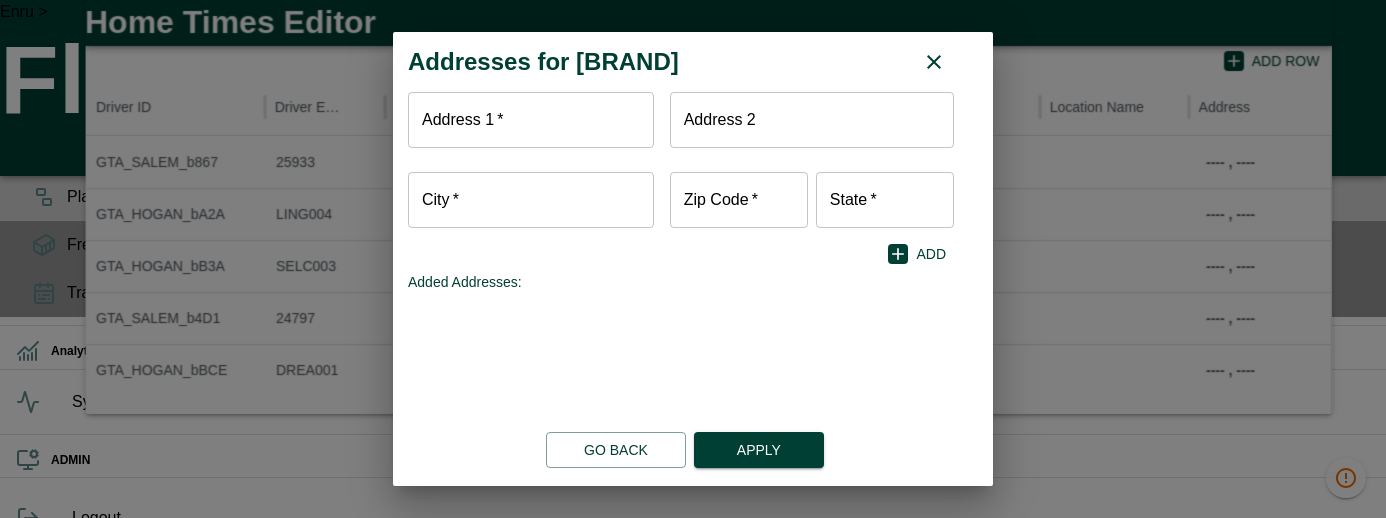 type 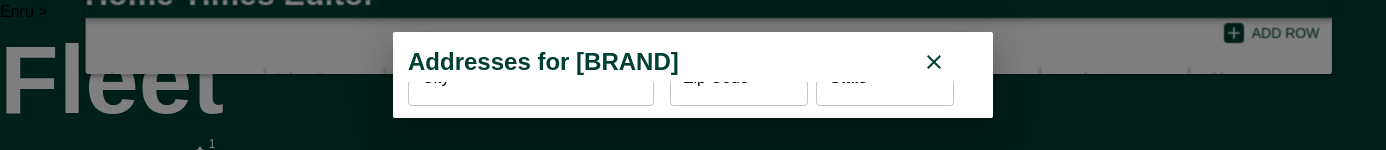 scroll, scrollTop: 0, scrollLeft: 1419593, axis: horizontal 